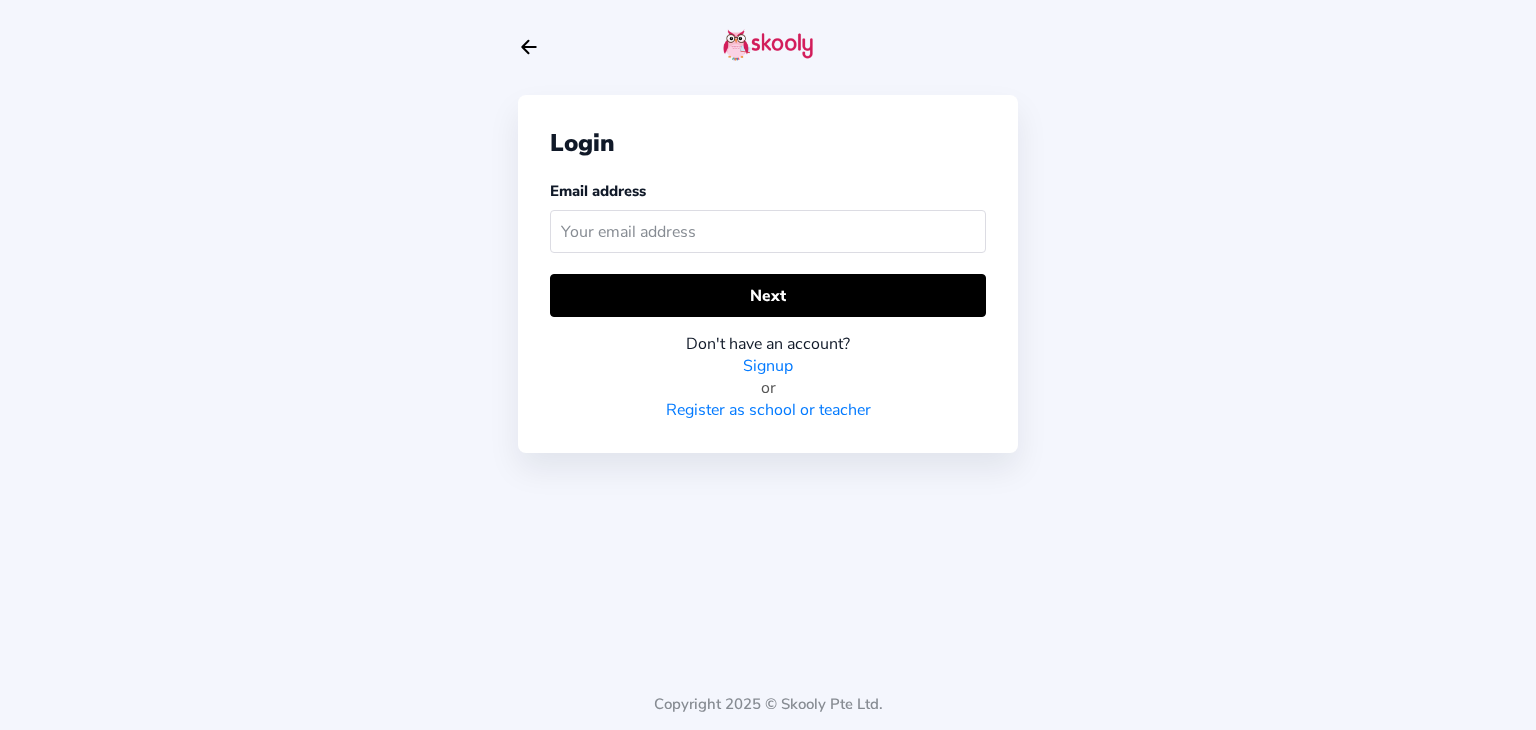 scroll, scrollTop: 0, scrollLeft: 0, axis: both 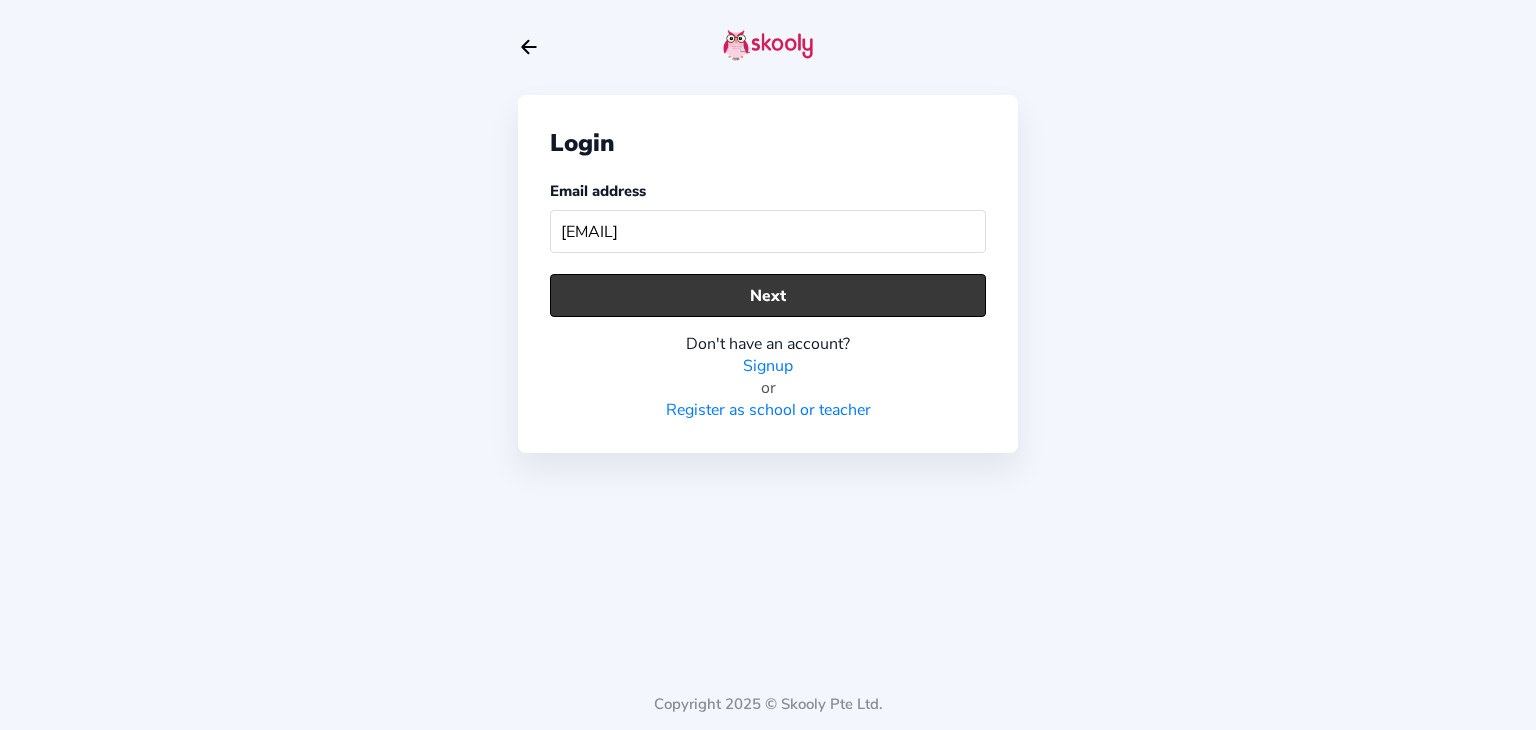 type on "[EMAIL]" 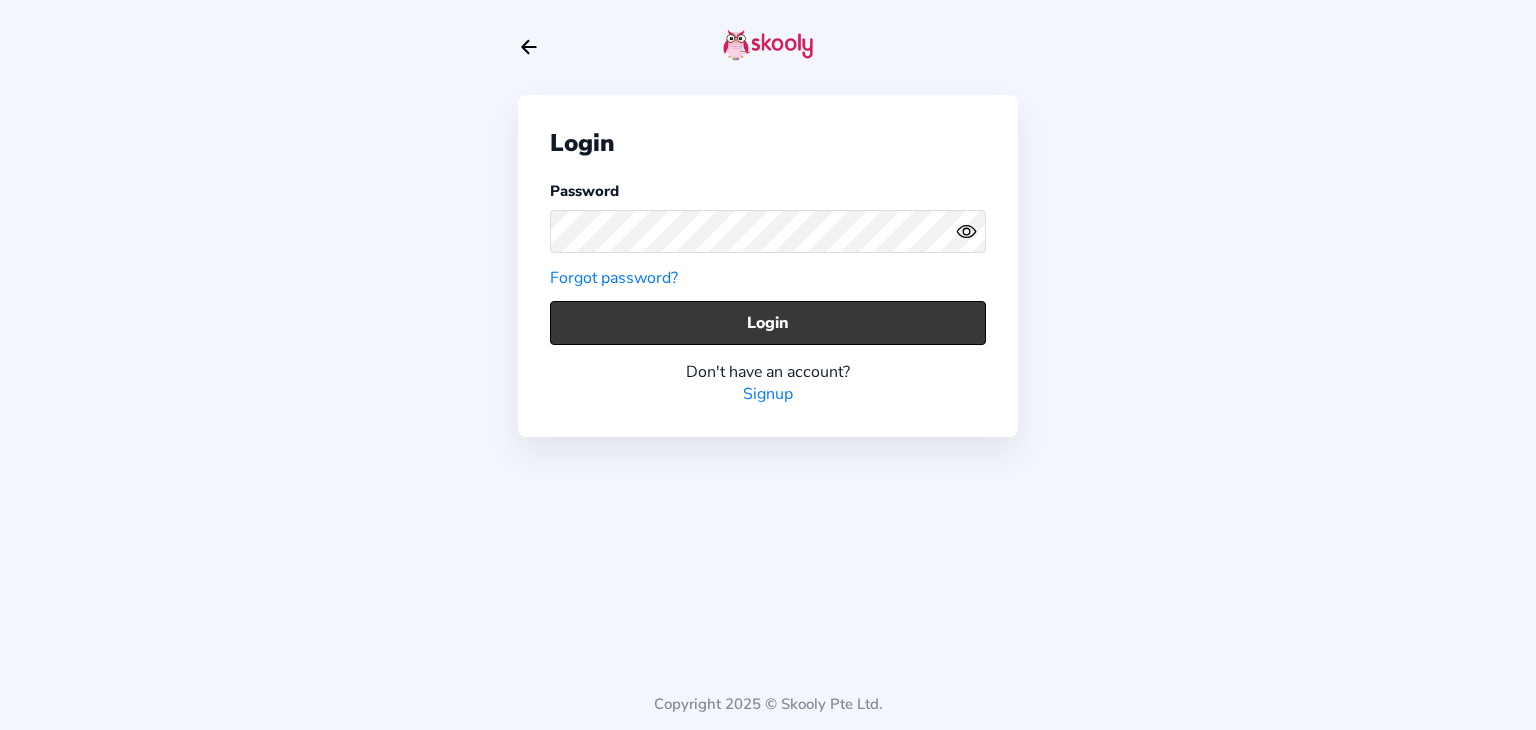 click on "Login" 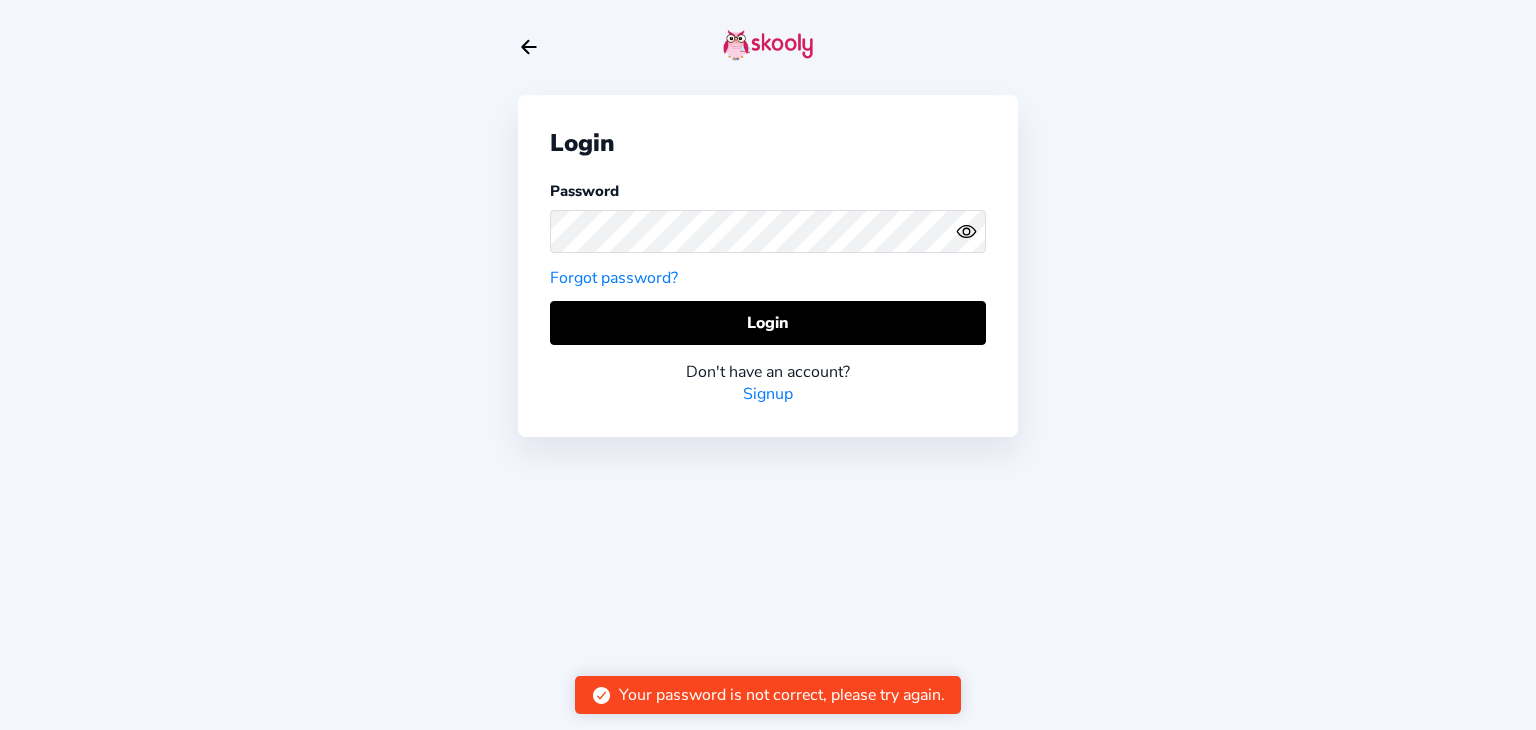 click on "Eye" 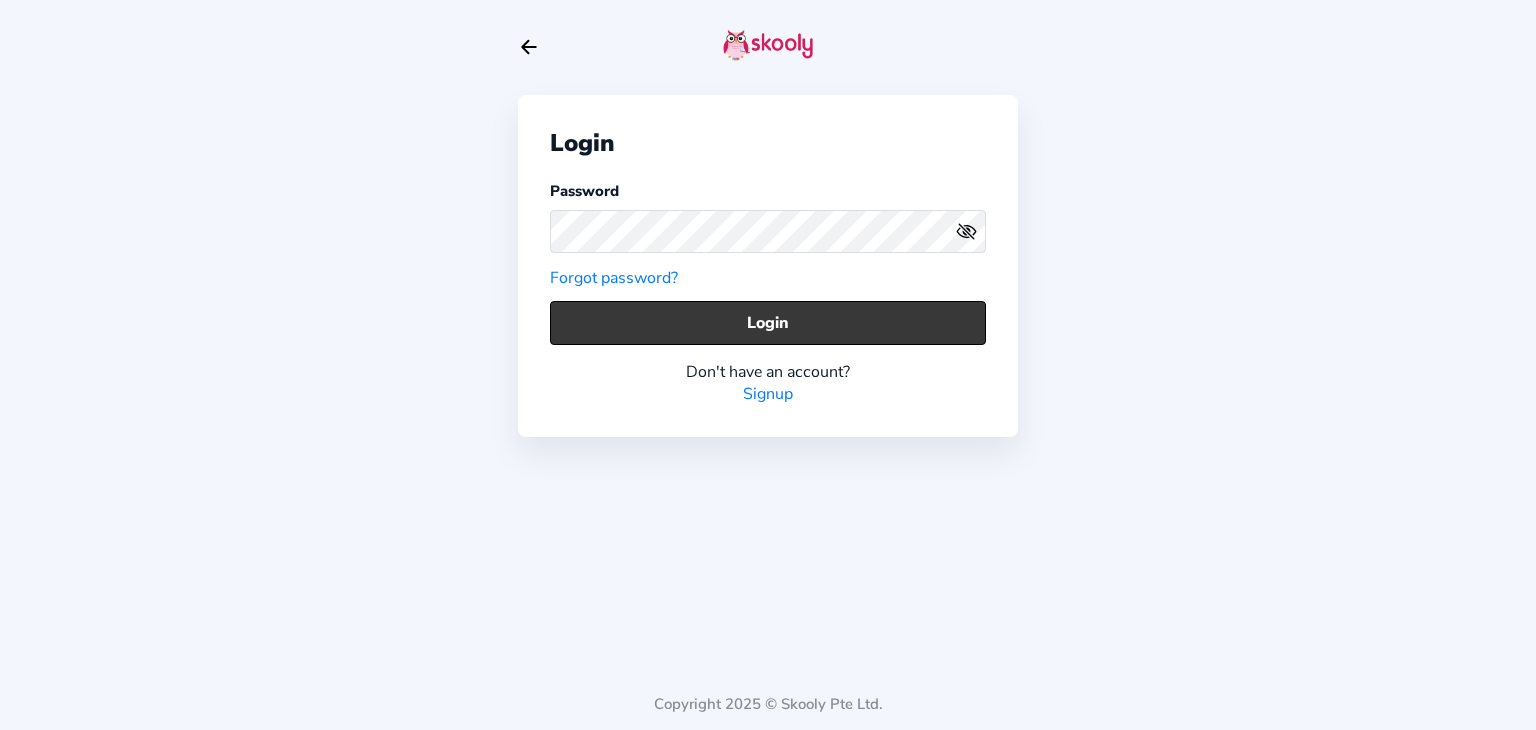 click on "Login" 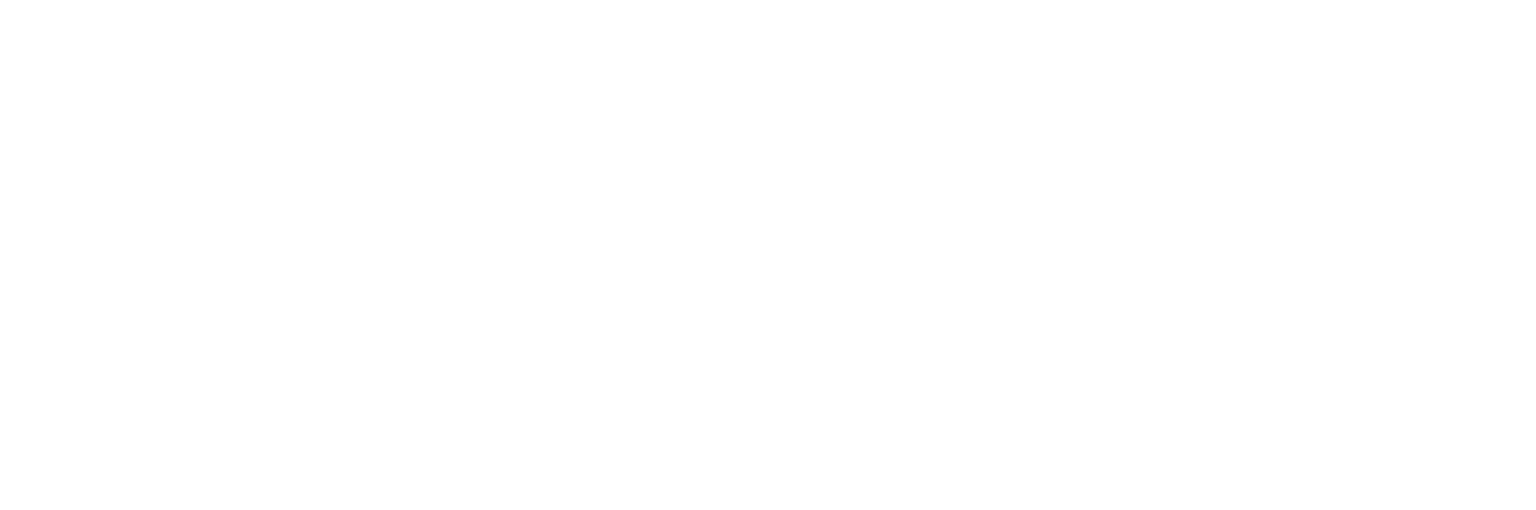 scroll, scrollTop: 0, scrollLeft: 0, axis: both 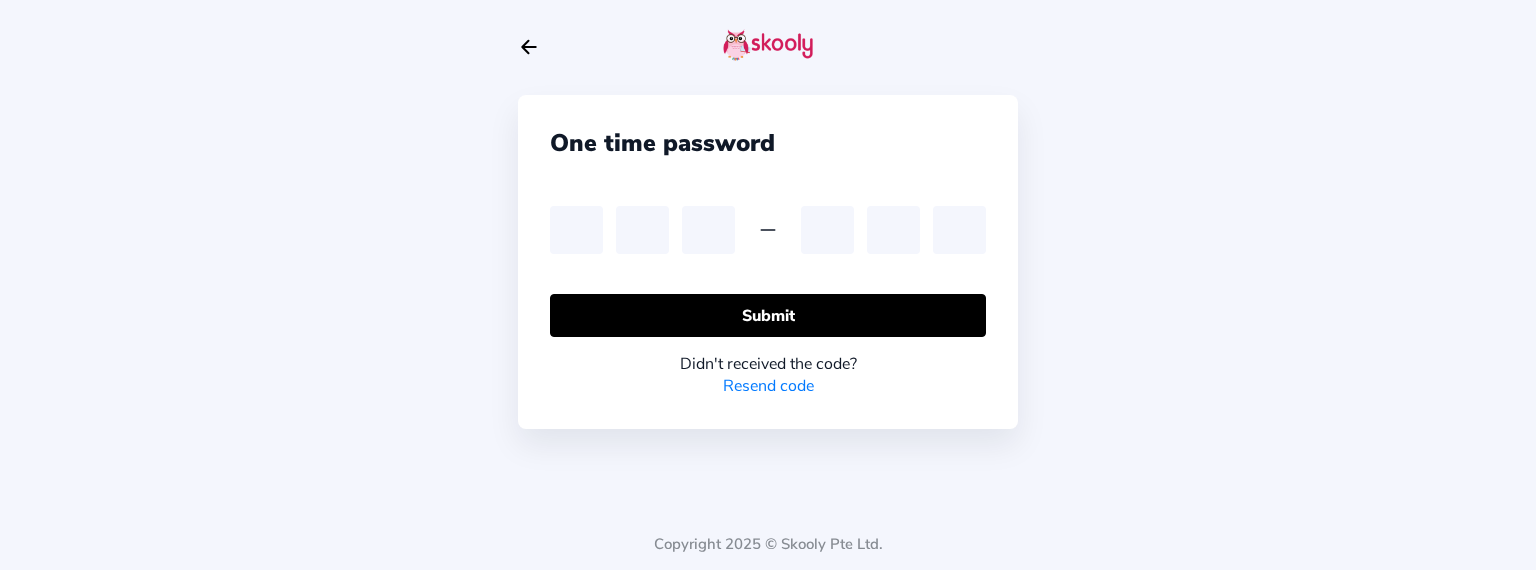 drag, startPoint x: 1053, startPoint y: 543, endPoint x: 478, endPoint y: 84, distance: 735.735 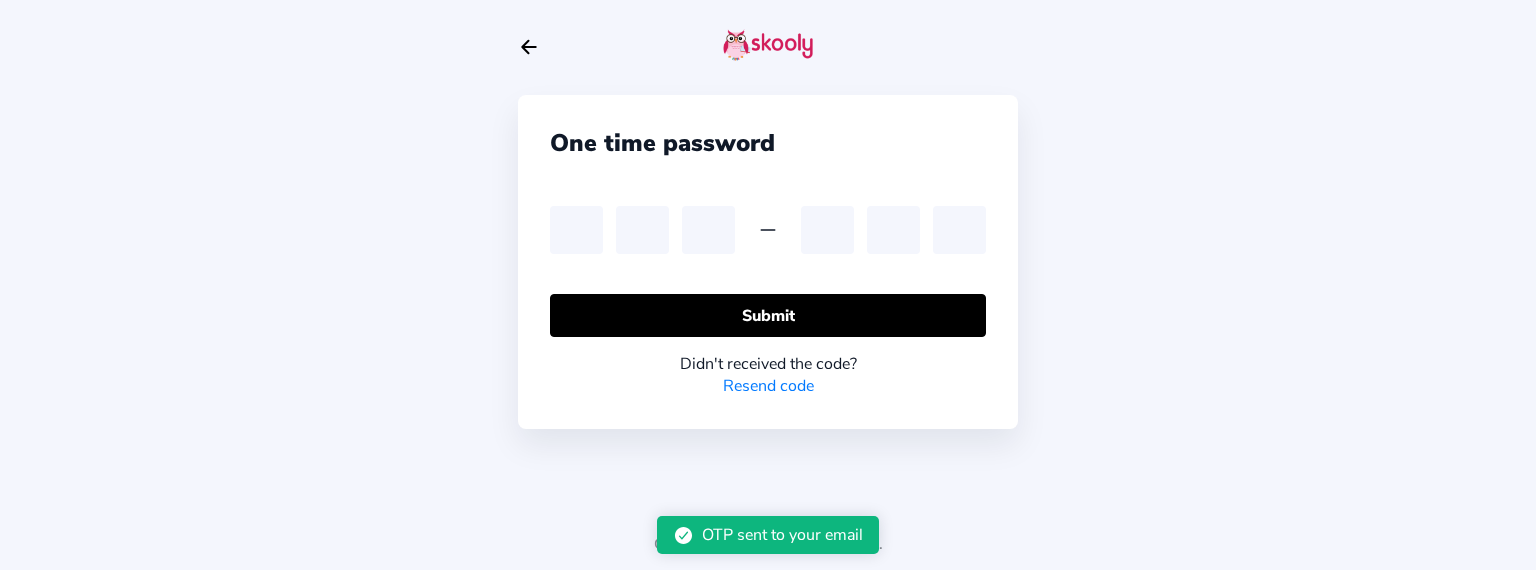 drag, startPoint x: 514, startPoint y: 32, endPoint x: 528, endPoint y: 43, distance: 17.804493 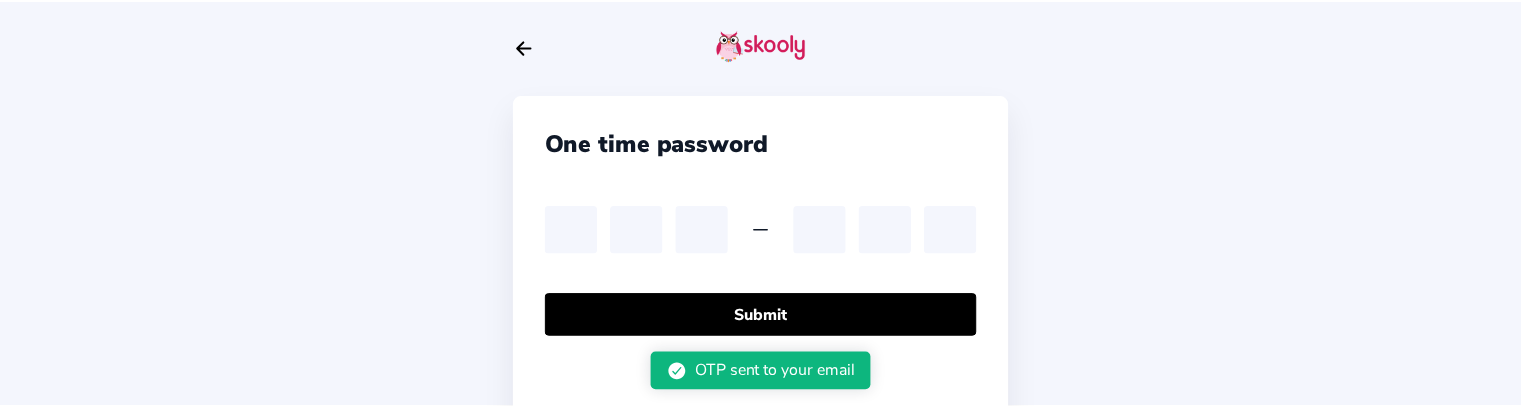 scroll, scrollTop: 0, scrollLeft: 0, axis: both 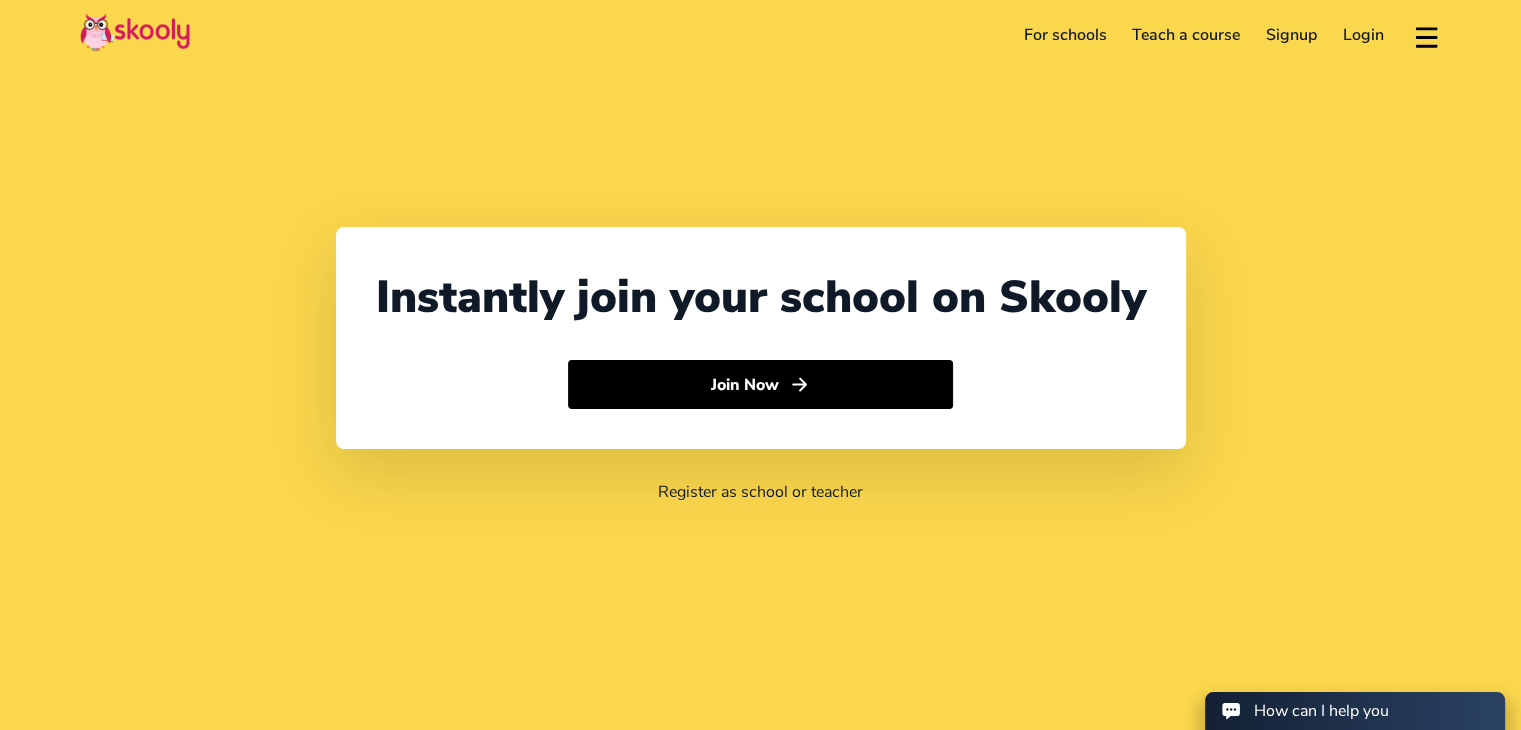 select on "91" 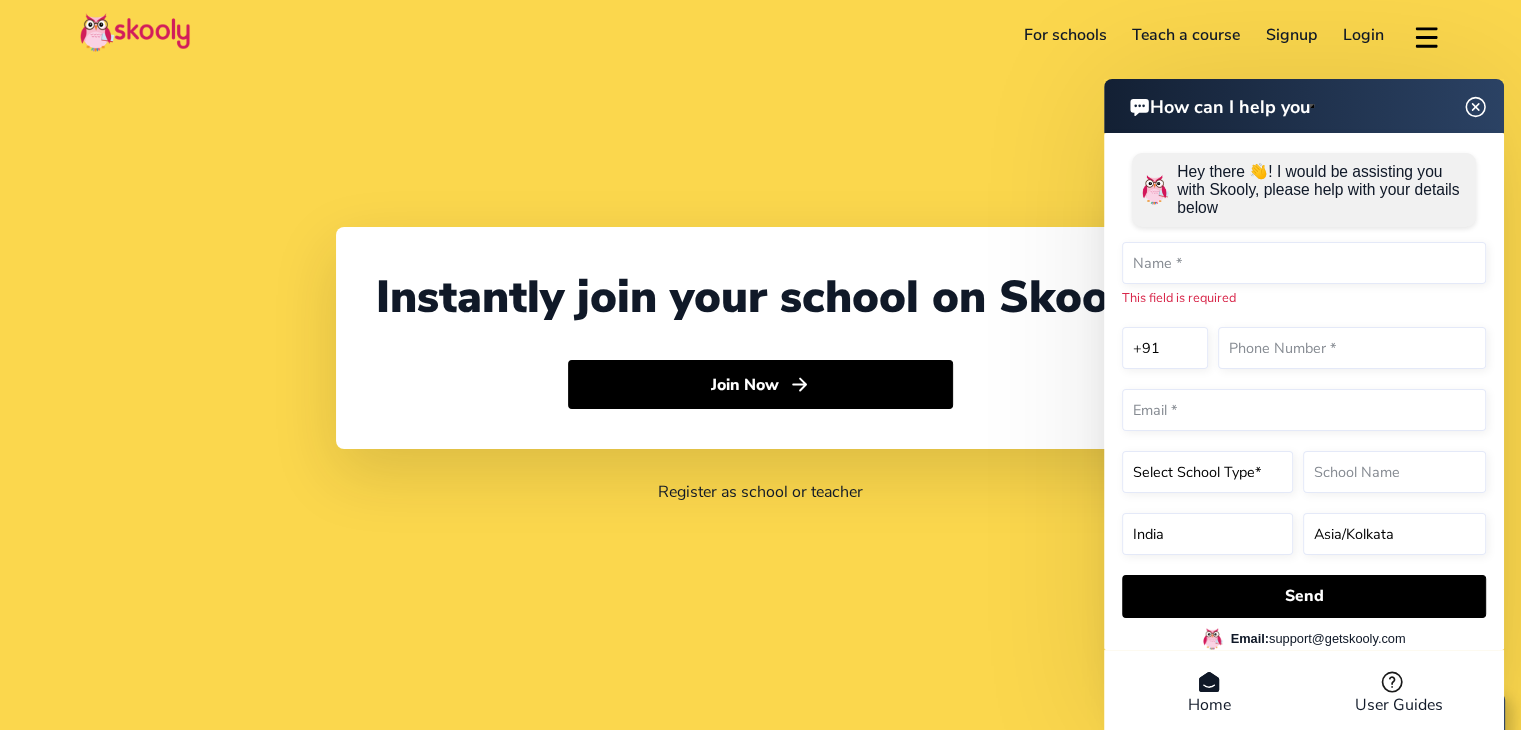 click on "Login" 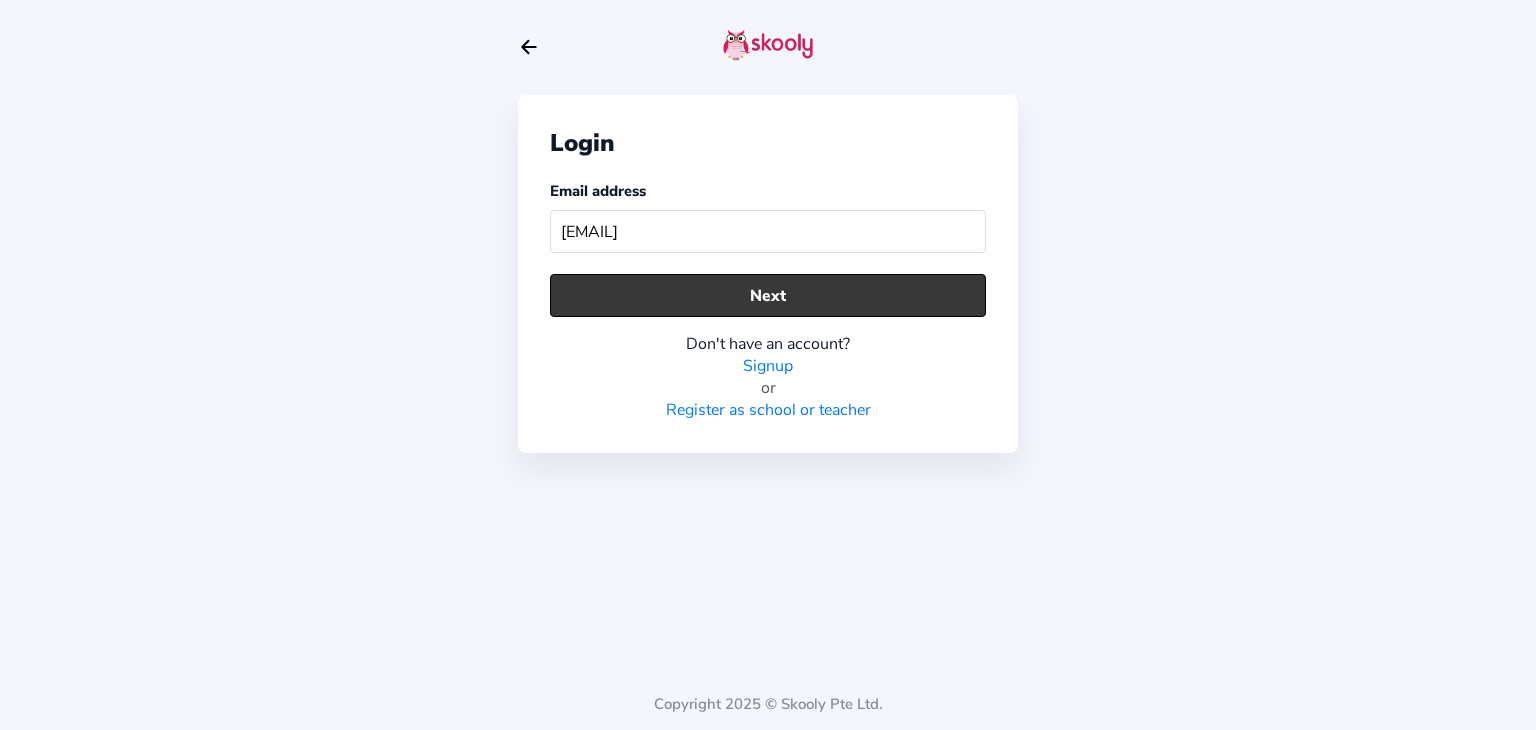 type on "[EMAIL]" 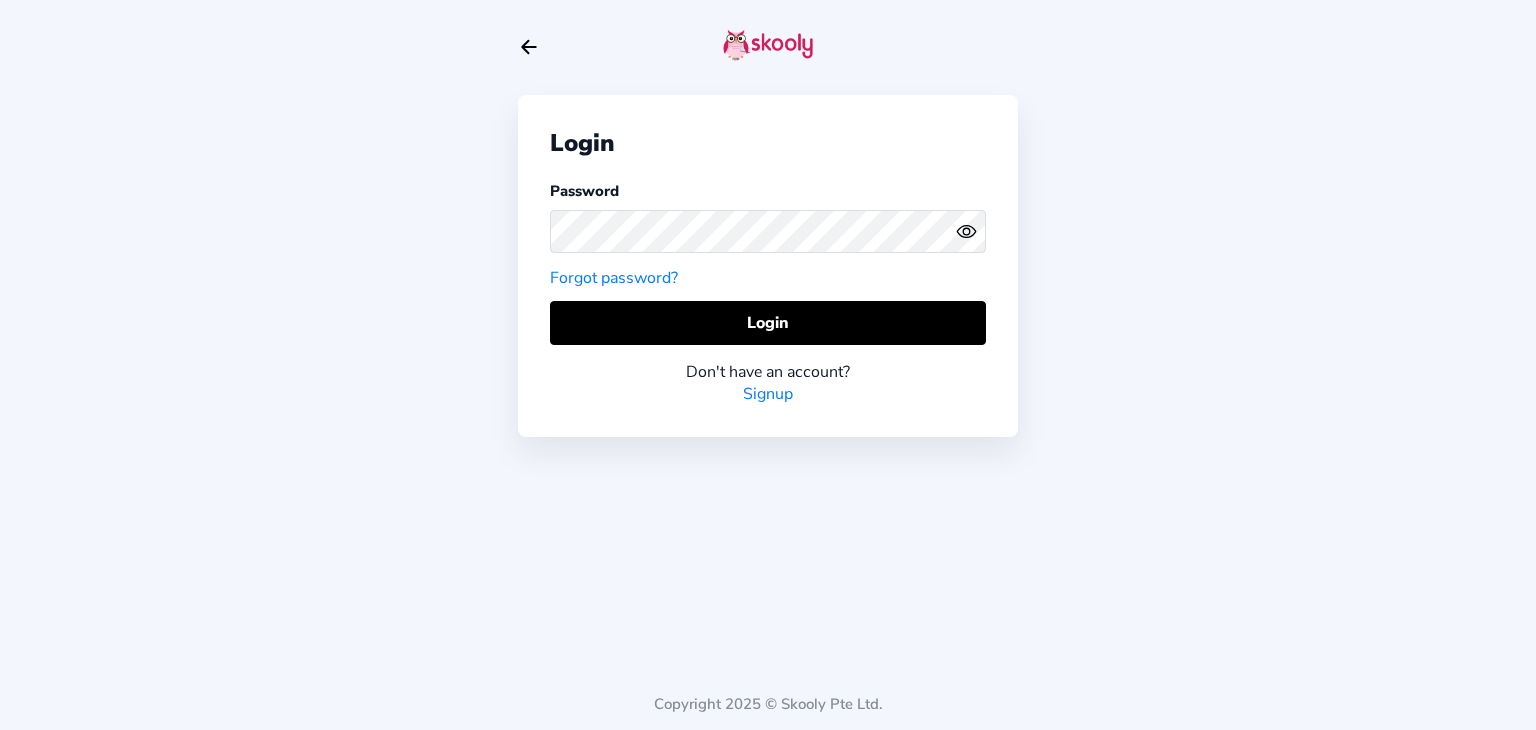 click on "Eye" 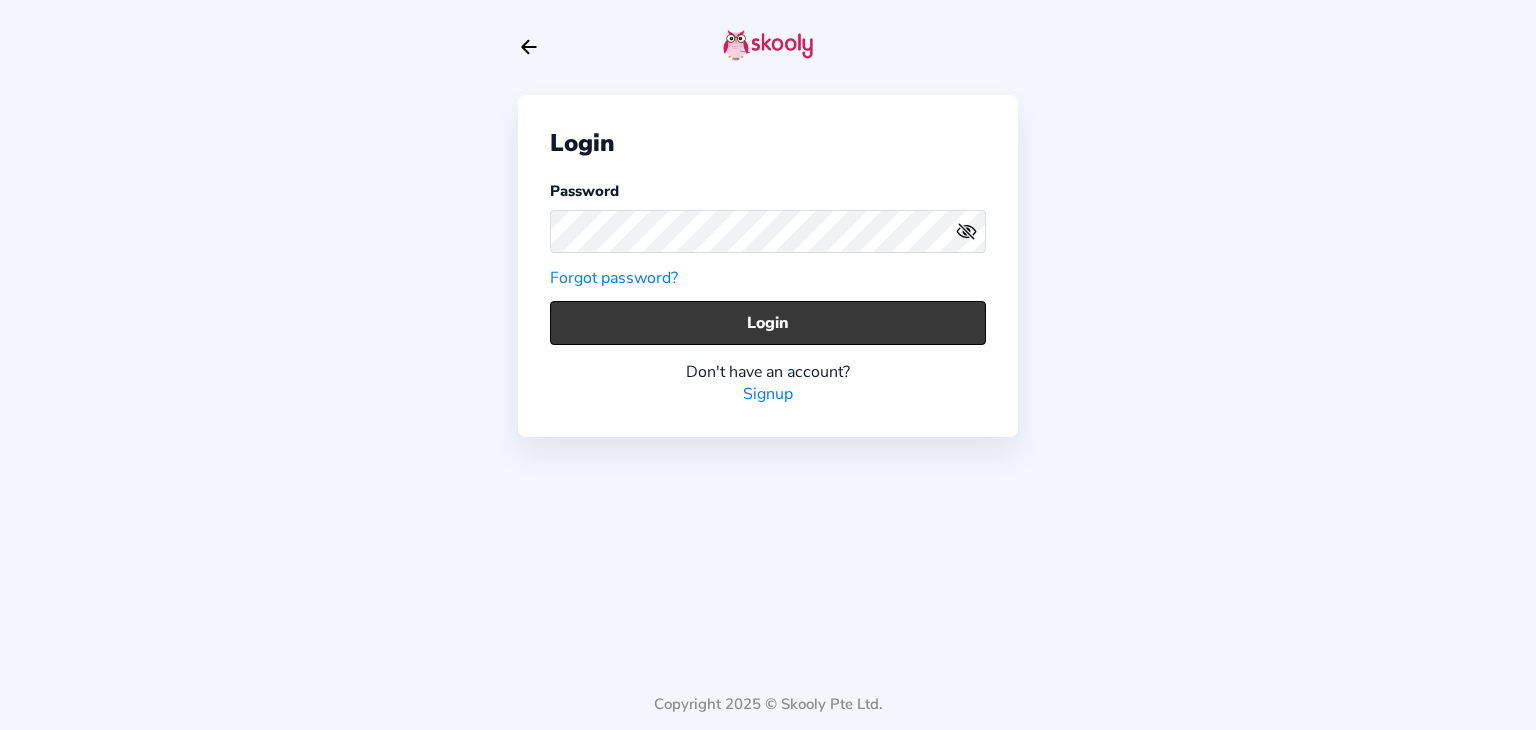 click on "Login" 